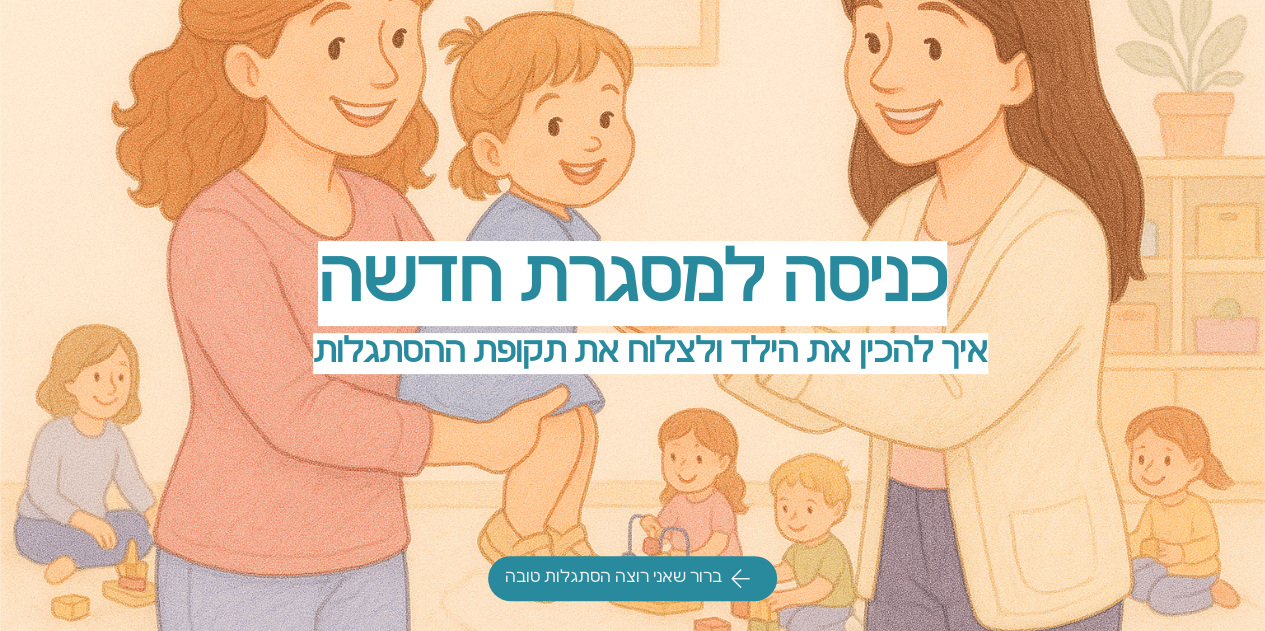 scroll, scrollTop: 0, scrollLeft: 0, axis: both 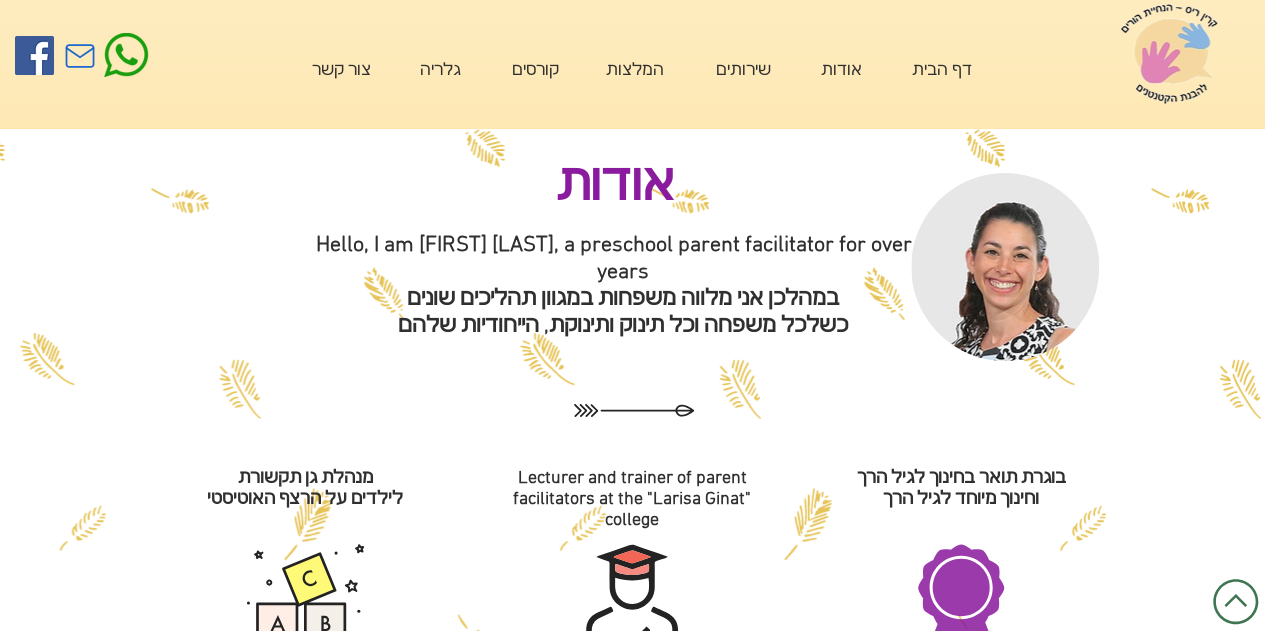 click on "קורסים" at bounding box center (535, 71) 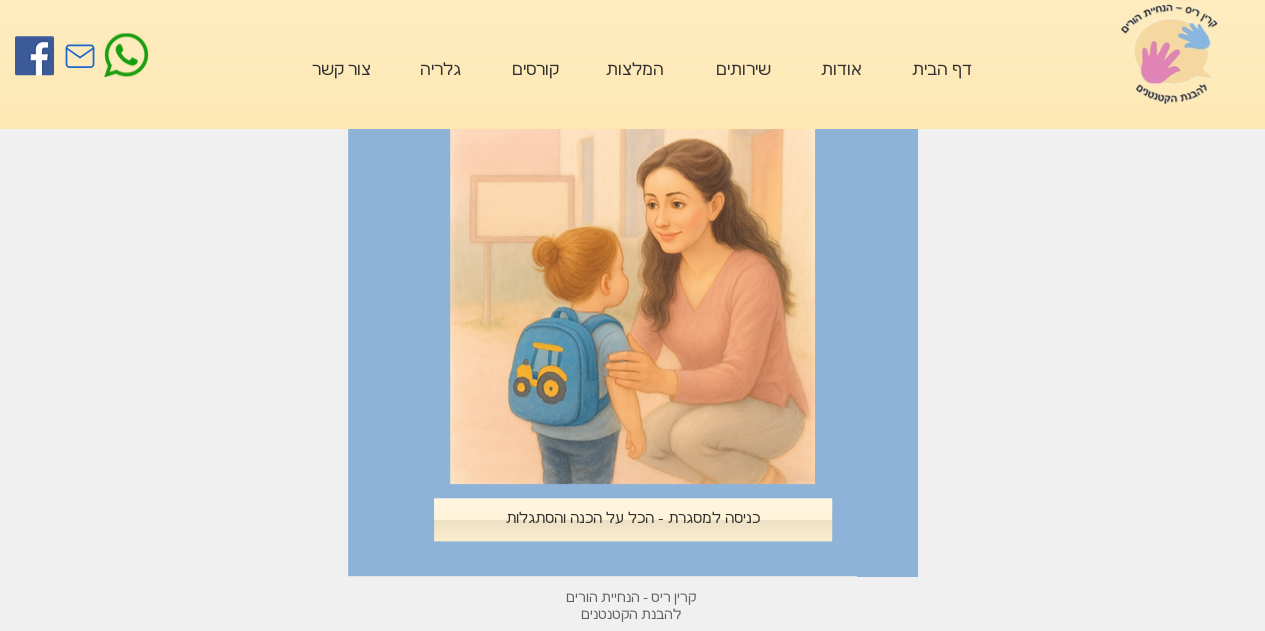 scroll, scrollTop: 882, scrollLeft: 0, axis: vertical 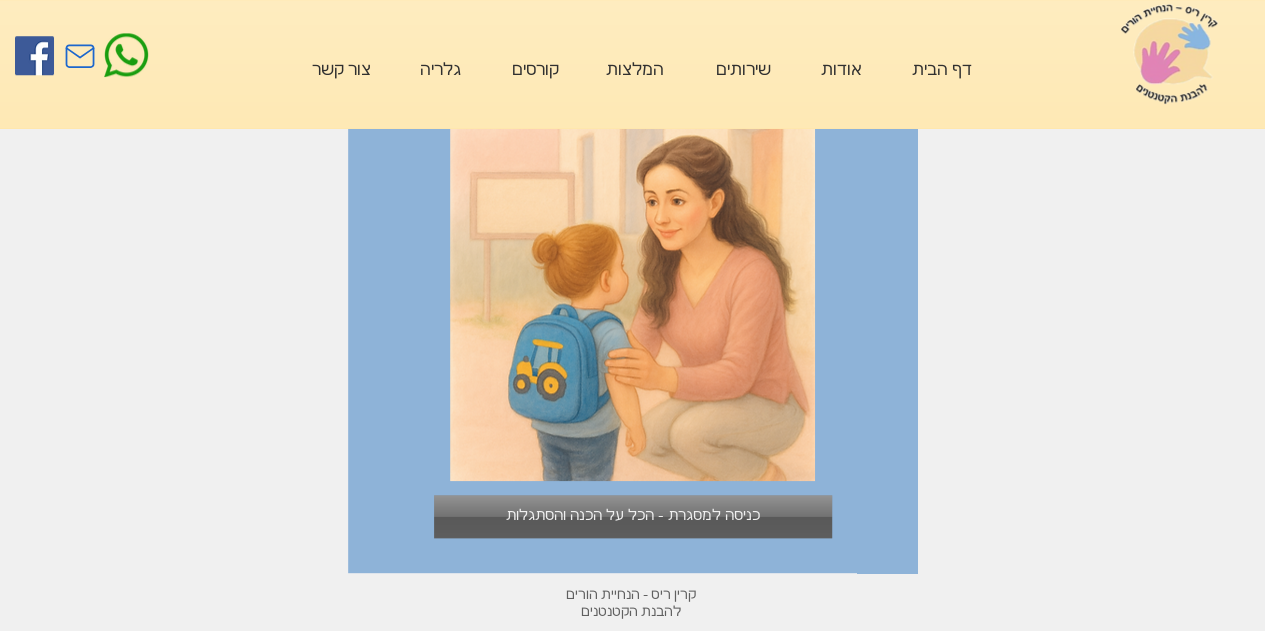 click on "כניסה למסגרת - הכל על הכנה והסתגלות" at bounding box center (633, 516) 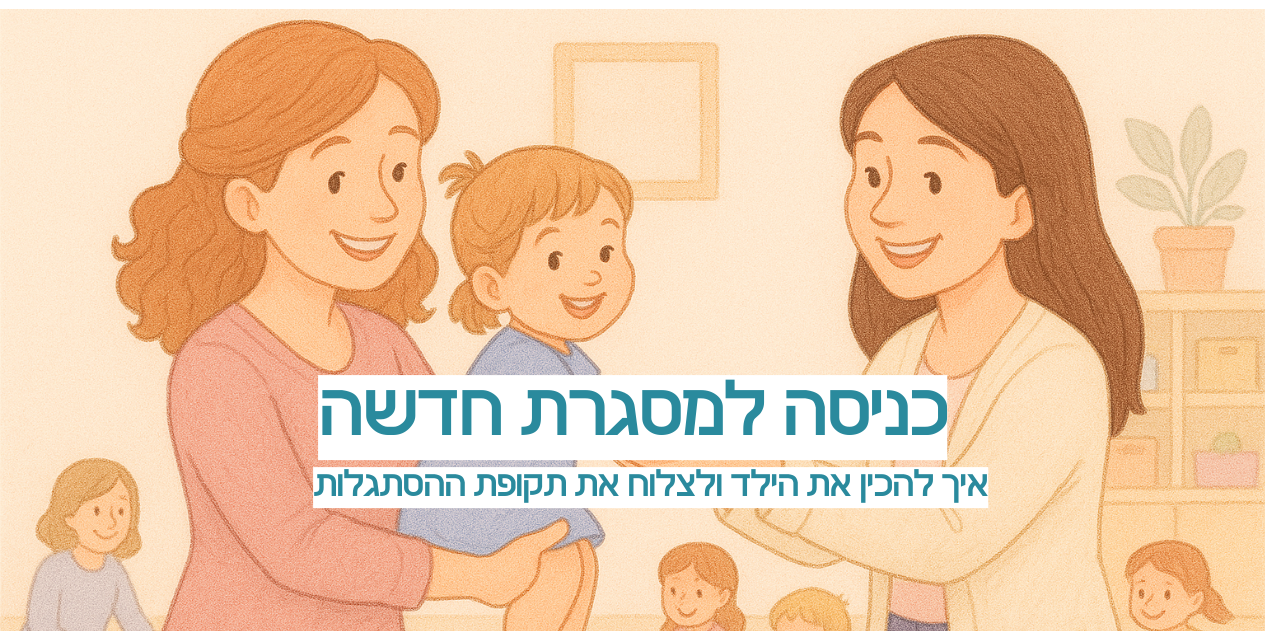 scroll, scrollTop: 0, scrollLeft: 0, axis: both 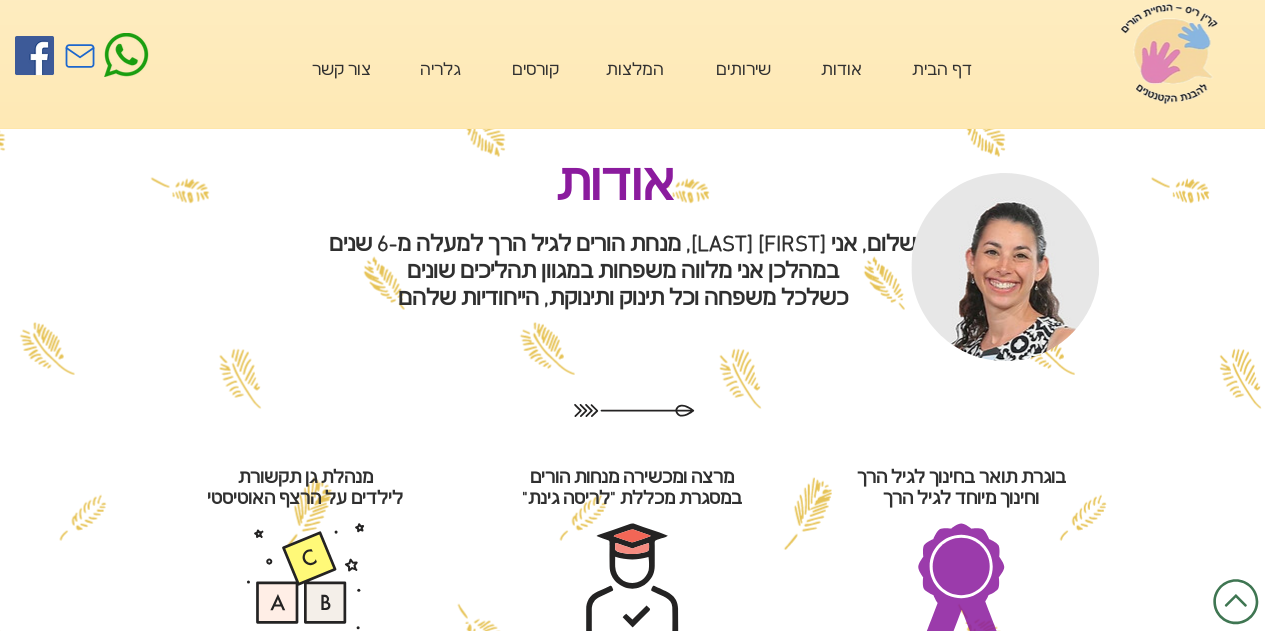 click on "קורסים" at bounding box center [535, 71] 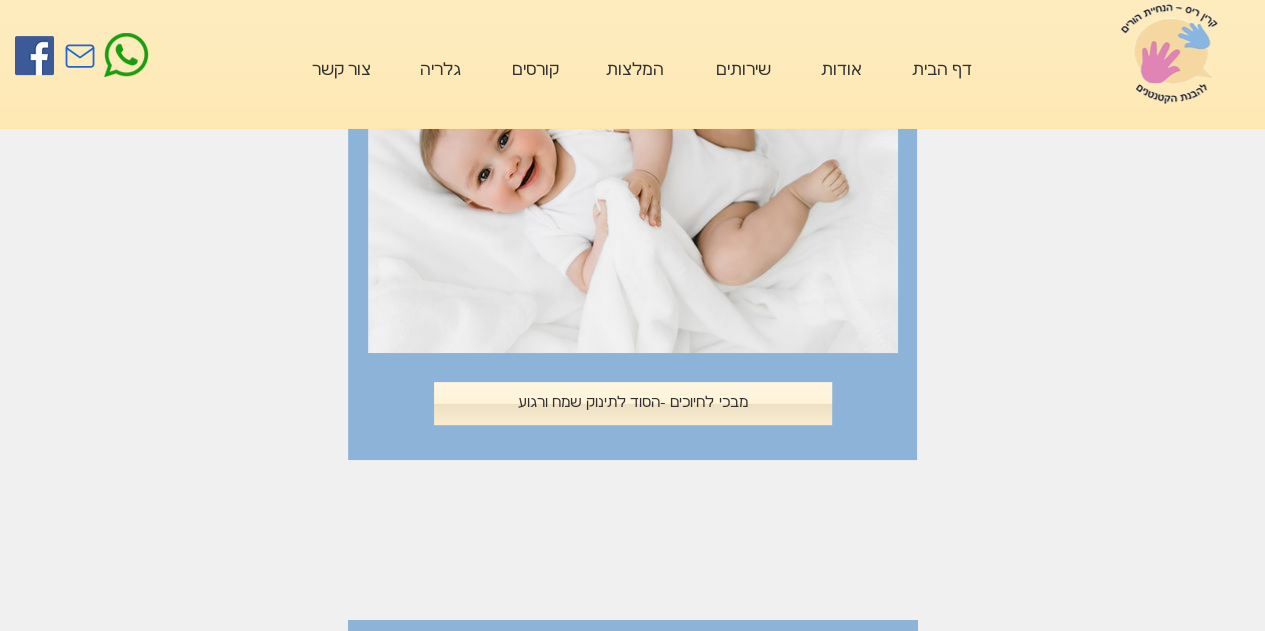 scroll, scrollTop: 356, scrollLeft: 0, axis: vertical 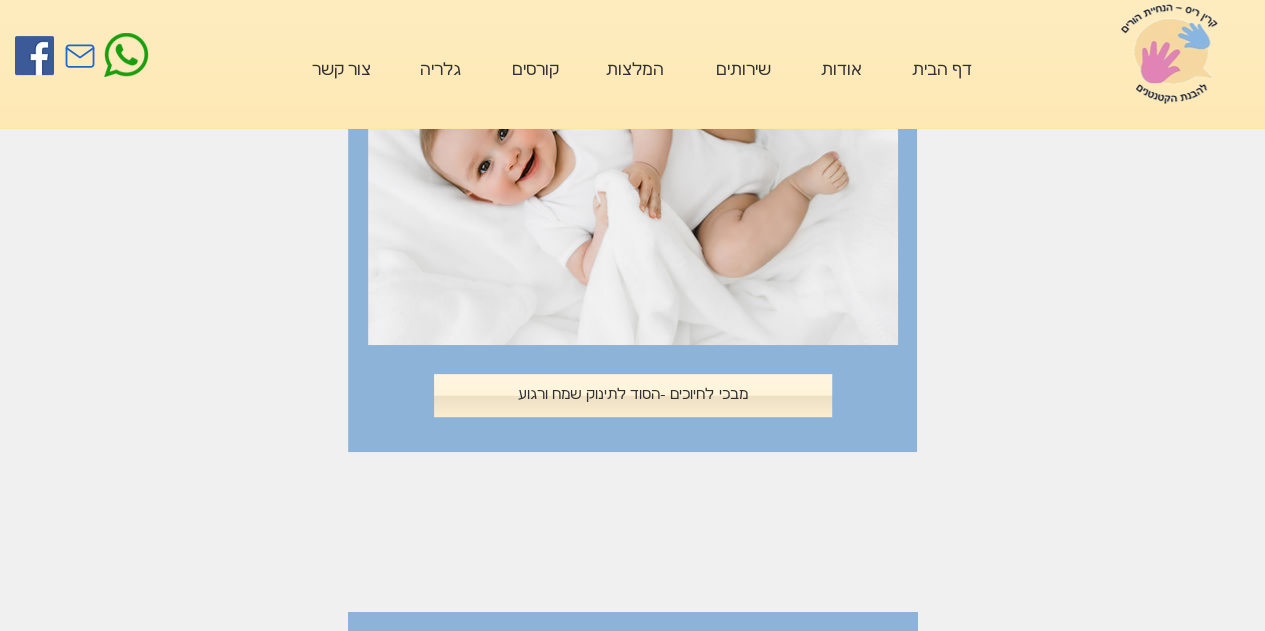 click on "מבכי לחיוכים  -הסוד לתינוק שמח ורגוע" at bounding box center [632, 395] 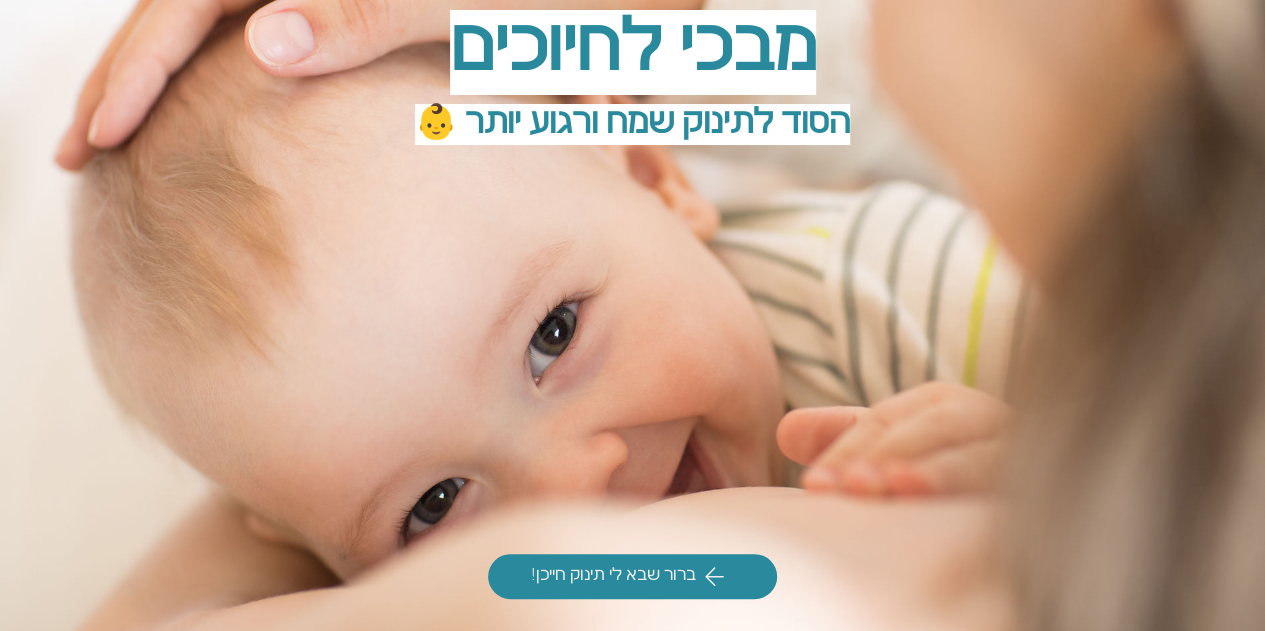 scroll, scrollTop: 0, scrollLeft: 0, axis: both 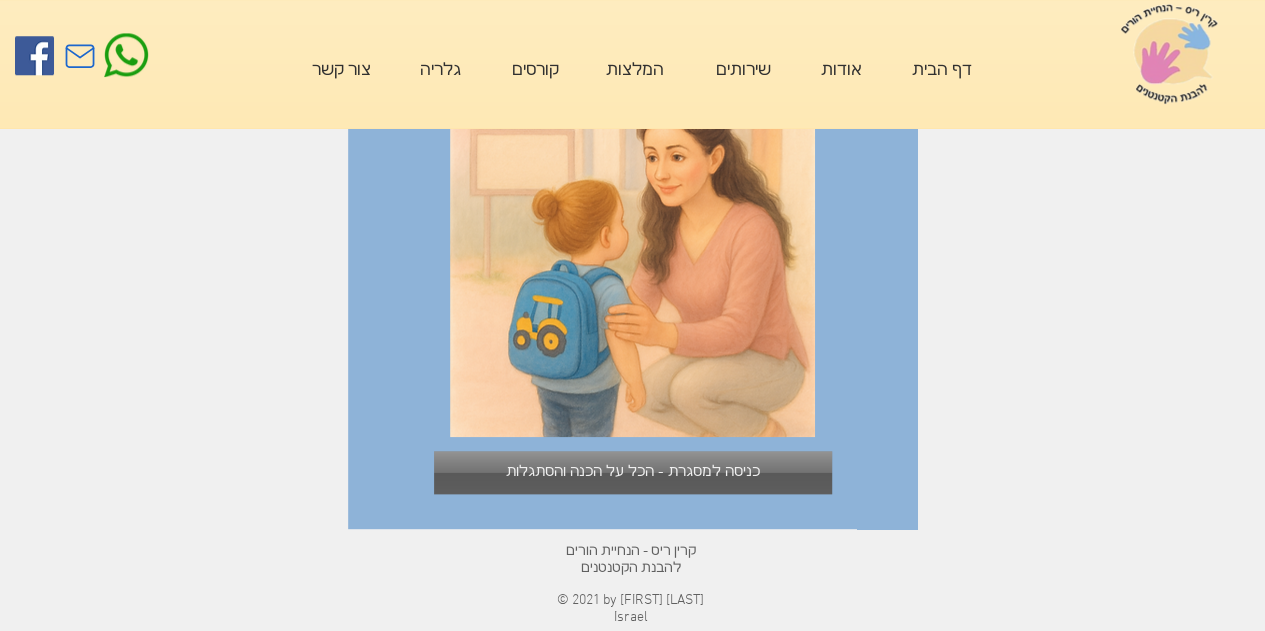 click on "כניסה למסגרת - הכל על הכנה והסתגלות" at bounding box center (632, 472) 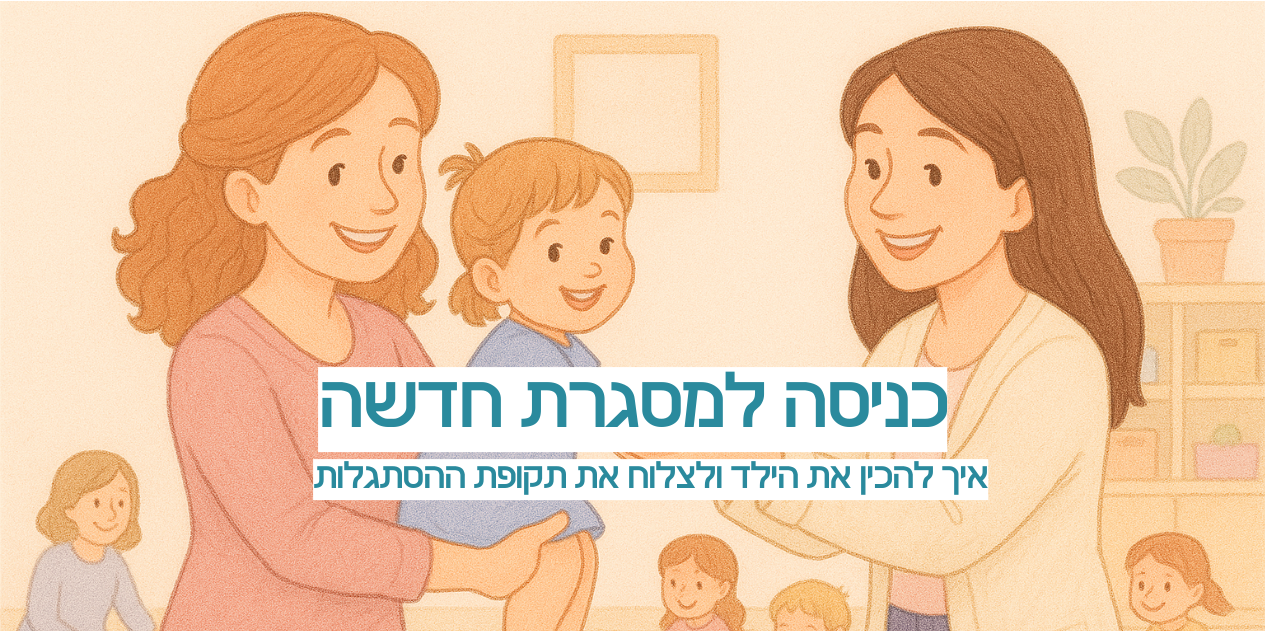 scroll, scrollTop: 0, scrollLeft: 0, axis: both 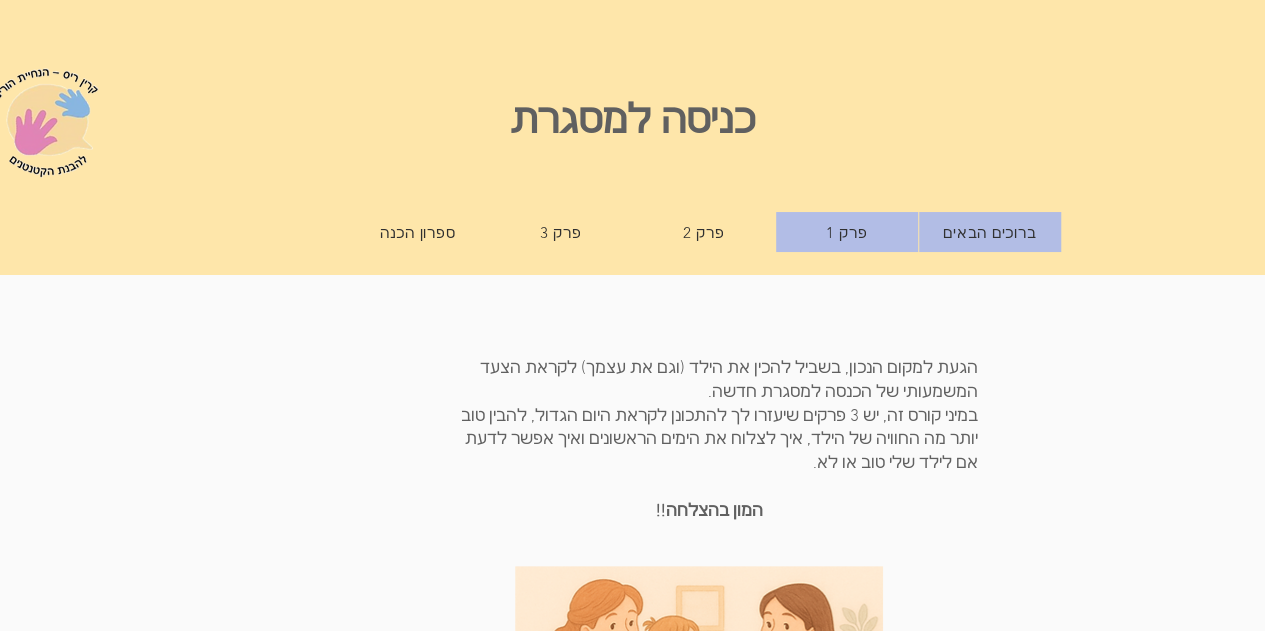 click on "פרק 1" at bounding box center (847, 232) 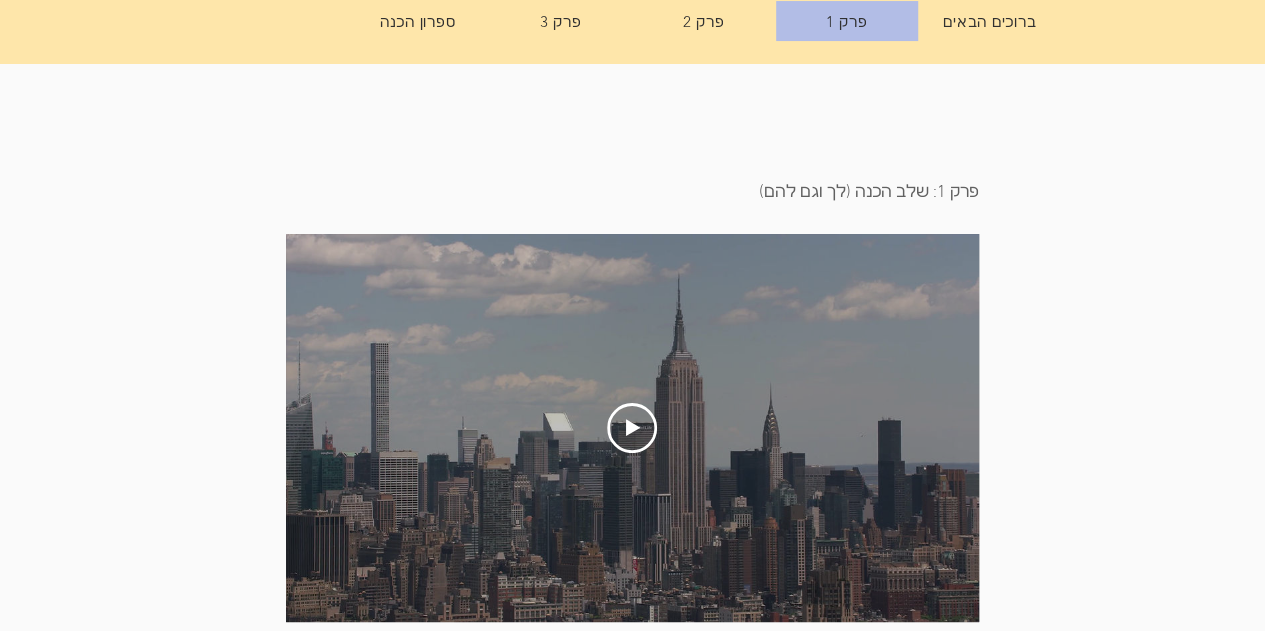 scroll, scrollTop: 0, scrollLeft: 0, axis: both 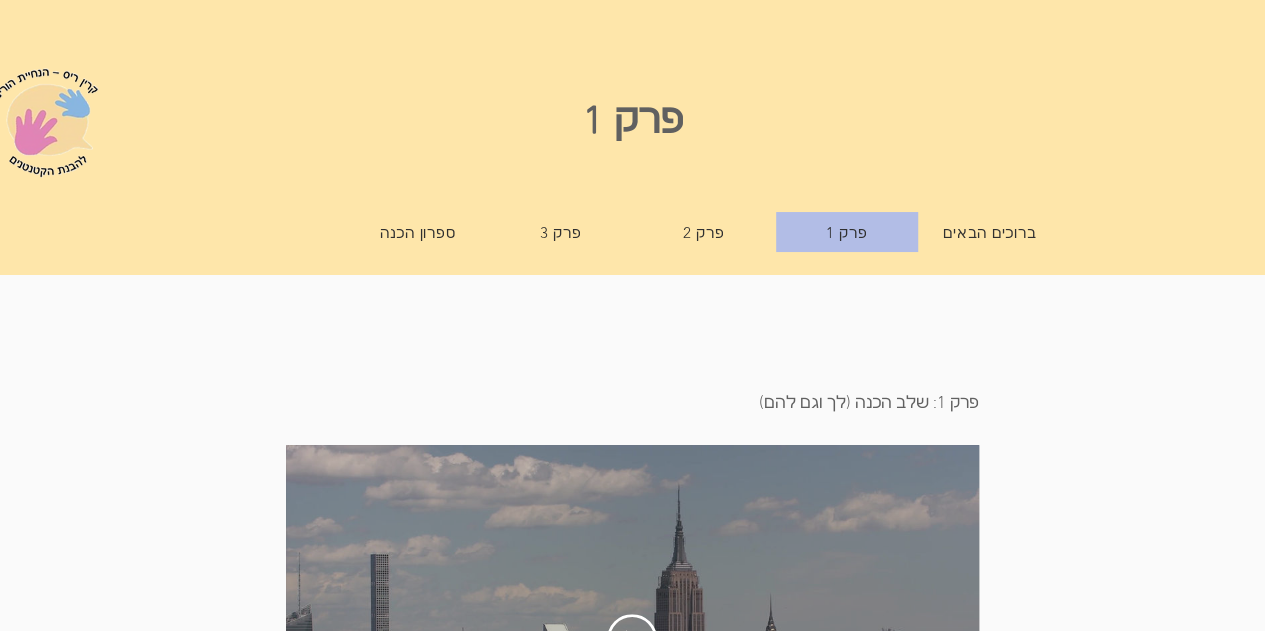 click at bounding box center [632, 123] 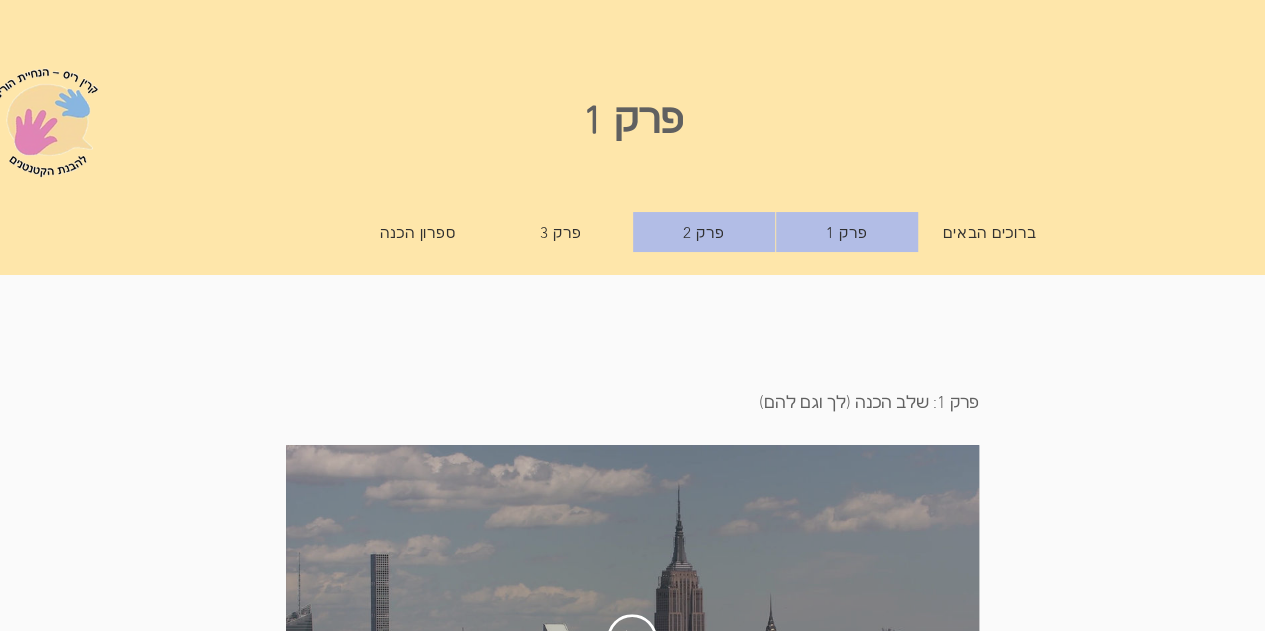 click on "פרק 2" at bounding box center (704, 232) 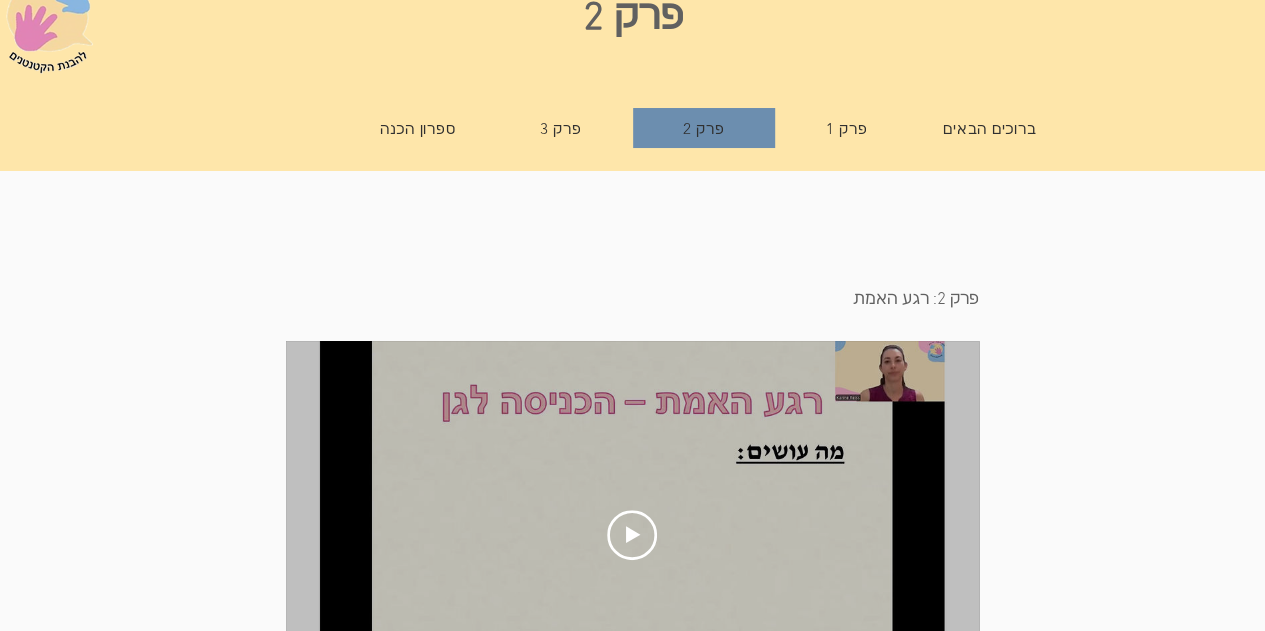 scroll, scrollTop: 0, scrollLeft: 0, axis: both 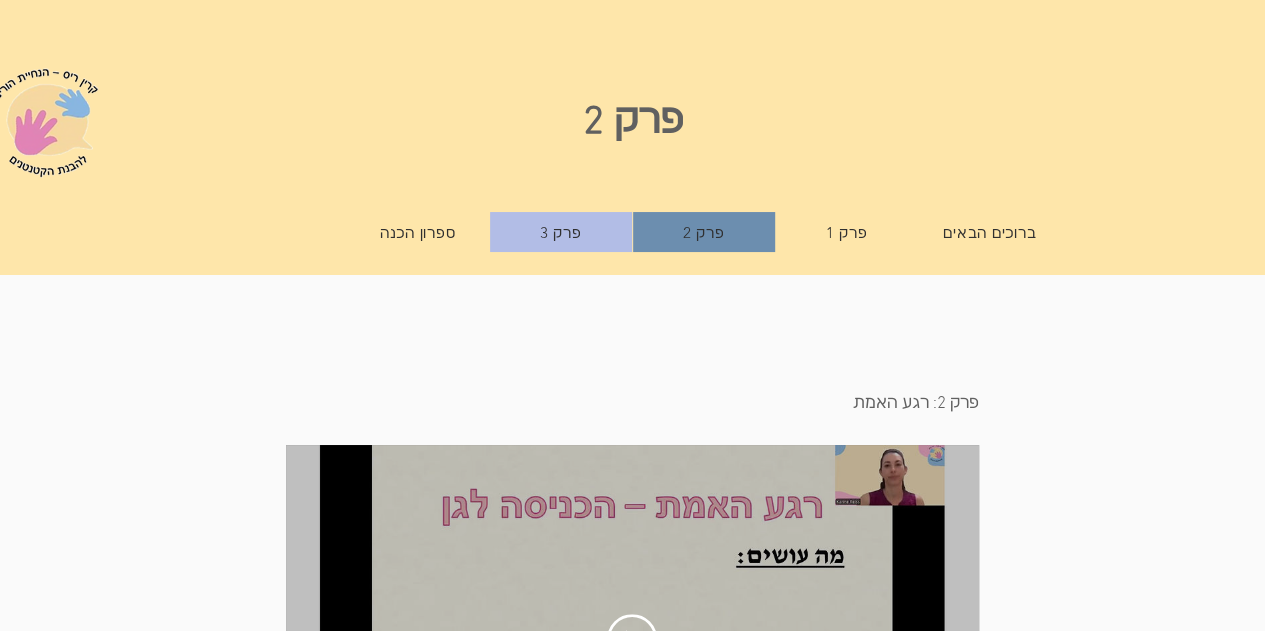 click on "פרק 3" at bounding box center (561, 232) 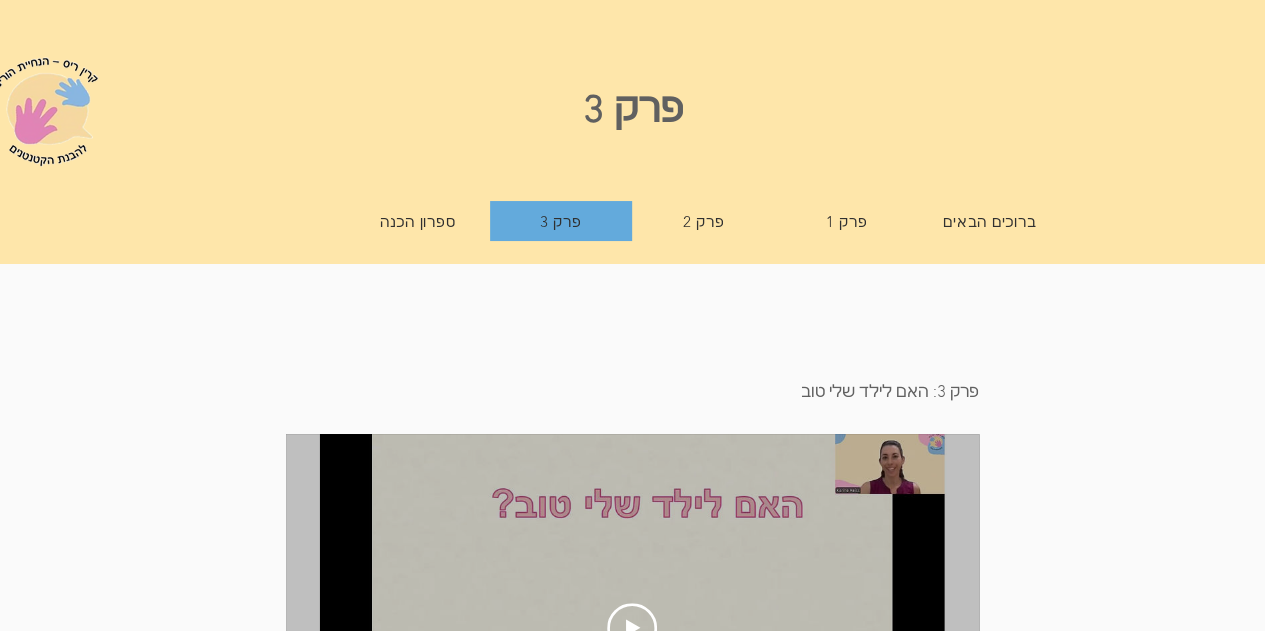 scroll, scrollTop: 9, scrollLeft: 0, axis: vertical 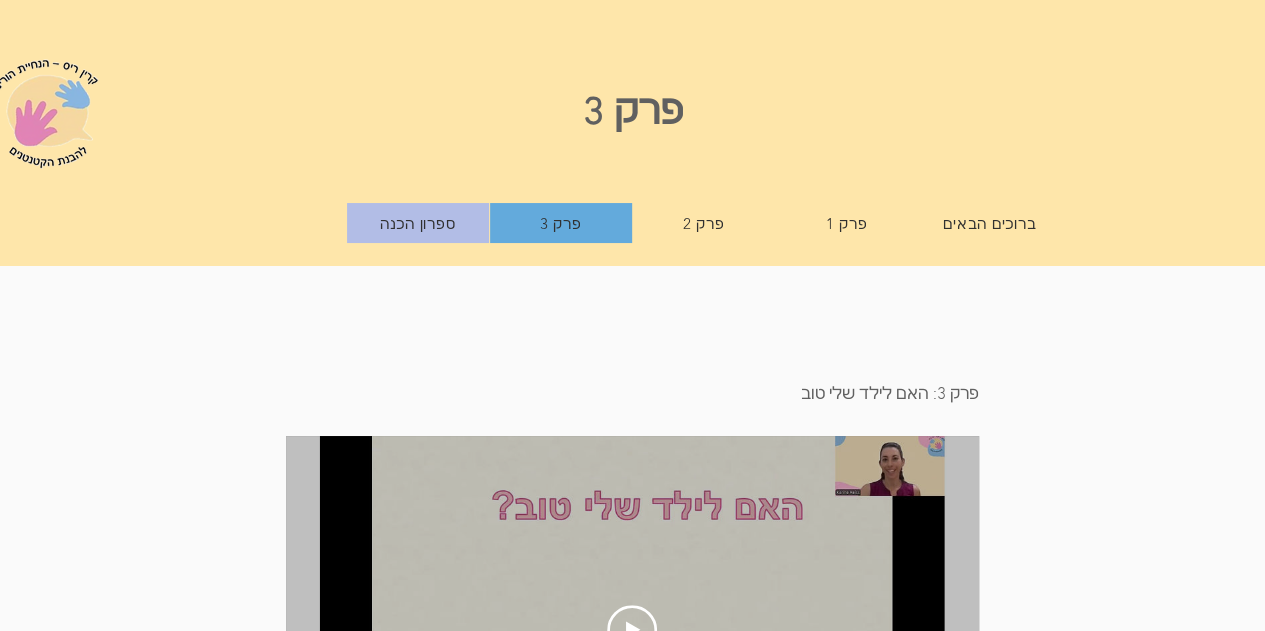 click on "ספרון הכנה" at bounding box center [418, 223] 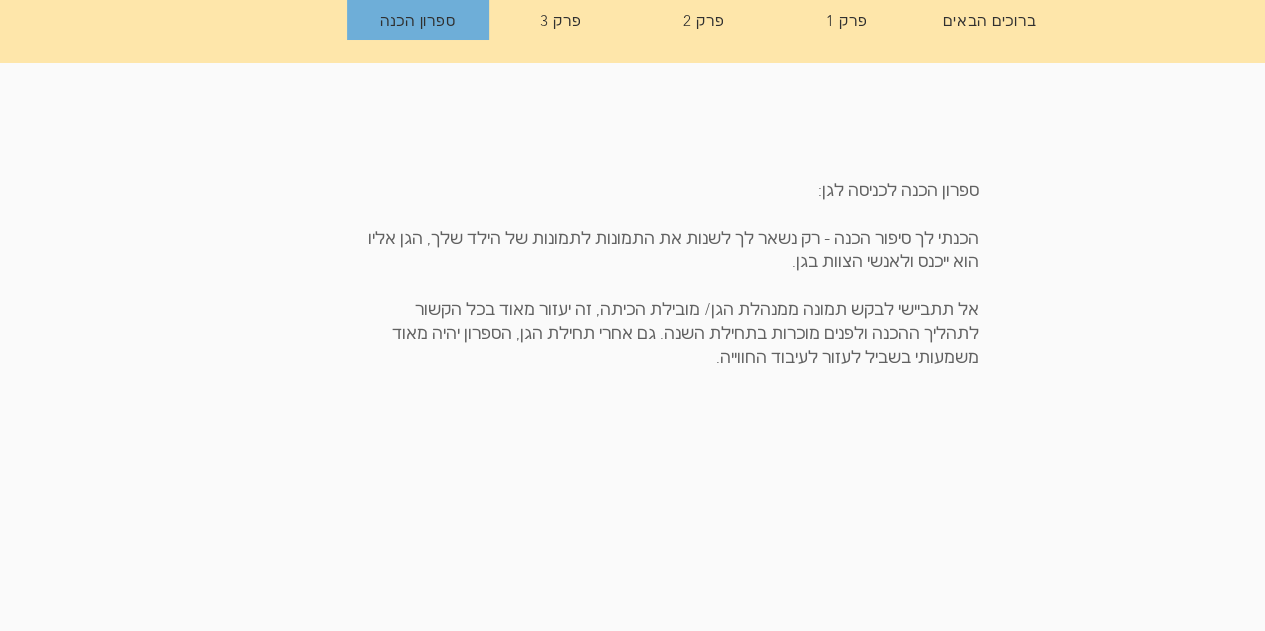 scroll, scrollTop: 0, scrollLeft: 0, axis: both 